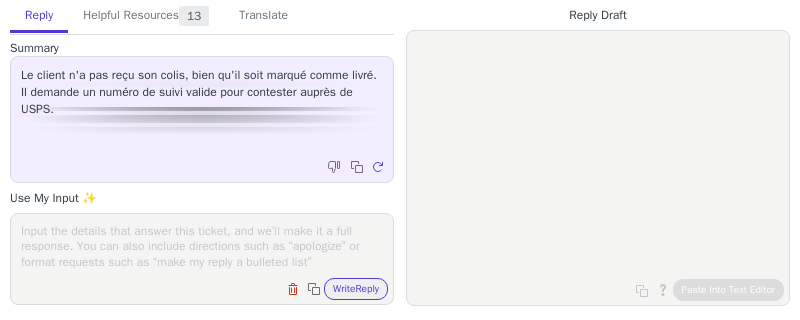 scroll, scrollTop: 0, scrollLeft: 0, axis: both 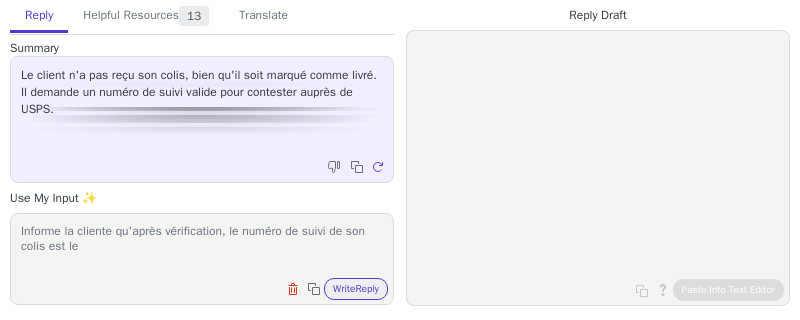 paste on "[TRACKING_NUMBER]" 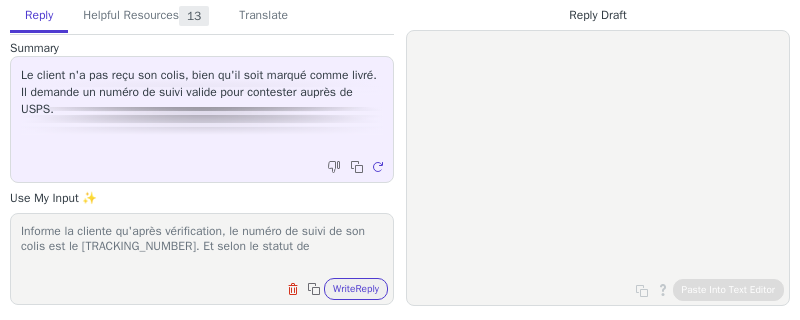 scroll, scrollTop: 0, scrollLeft: 0, axis: both 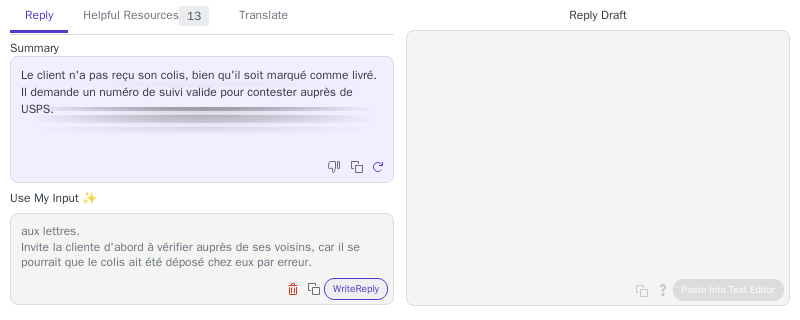 click on "Informe la cliente qu'après vérification, le numéro de suivi de son colis est le [TRACKING_NUMBER]. Et selon le statut de suivi de votre colis disponible ici, le colis a bien été livré 5 juillet dans votre boite aux lettres.
Invite la cliente d'abord à vérifier auprès de ses voisins, car il se pourrait que le colis ait été déposé chez eux par erreur." at bounding box center [202, 246] 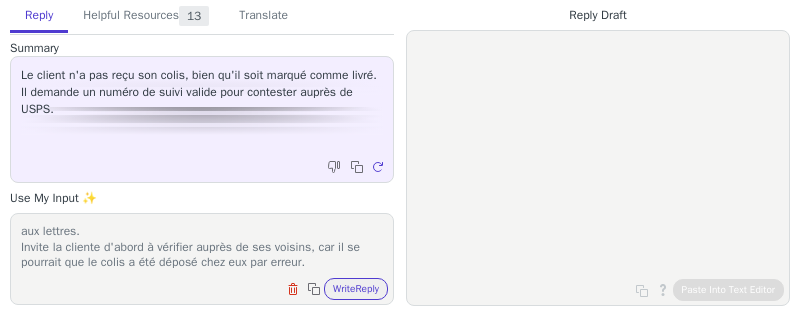 click on "Informe la cliente qu'après vérification, le numéro de suivi de son colis est le [TRACKING_NUMBER]. Et selon le statut de suivi de votre colis disponible ici, le colis a bien été livré 5 juillet dans votre boite aux lettres.
Invite la cliente d'abord à vérifier auprès de ses voisins, car il se pourrait que le colis a été déposé chez eux par erreur." at bounding box center [202, 246] 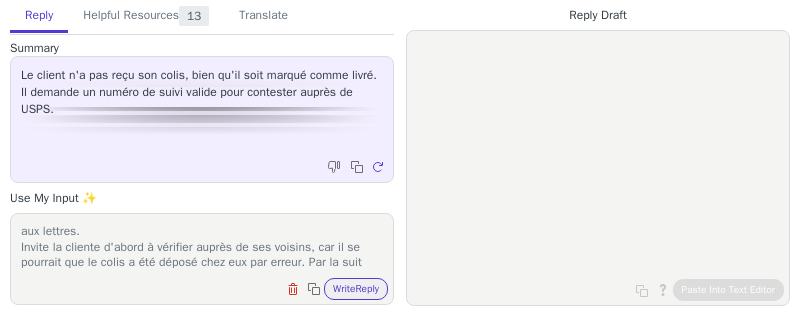 scroll, scrollTop: 62, scrollLeft: 0, axis: vertical 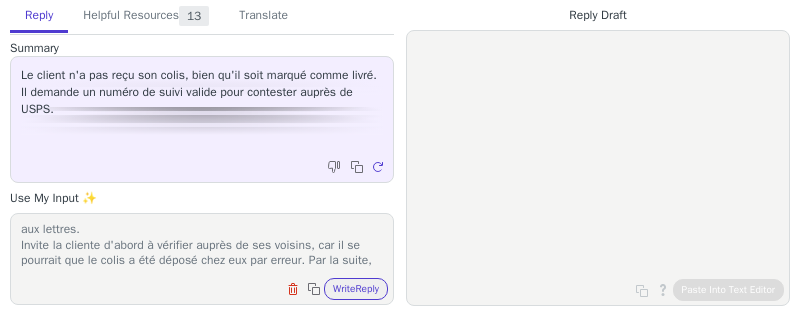 click on "Informe la cliente qu'après vérification, le numéro de suivi de son colis est le [TRACKING_NUMBER]. Et selon le statut de suivi de votre colis disponible ici, le colis a bien été livré 5 juillet dans votre boite aux lettres.
Invite la cliente d'abord à vérifier auprès de ses voisins, car il se pourrait que le colis a été déposé chez eux par erreur. Par la suite," at bounding box center [202, 246] 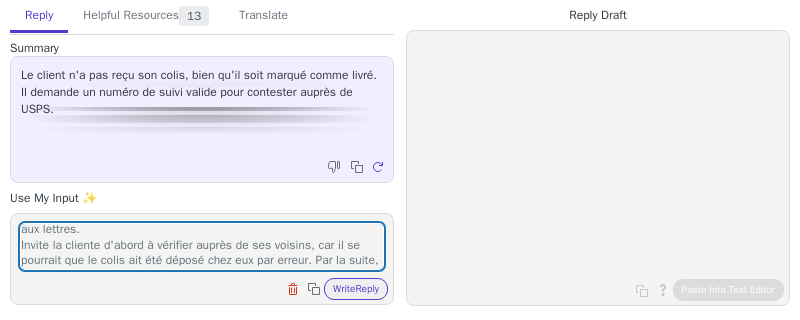 click on "Informe la cliente qu'après vérification, le numéro de suivi de son colis est le [TRACKING_NUMBER]. Et selon le statut de suivi de votre colis disponible ici, le colis a bien été livré 5 juillet dans votre boite aux lettres.
Invite la cliente d'abord à vérifier auprès de ses voisins, car il se pourrait que le colis ait été déposé chez eux par erreur. Par la suite,  Clear field Copy to clipboard Write  Reply" at bounding box center [202, 259] 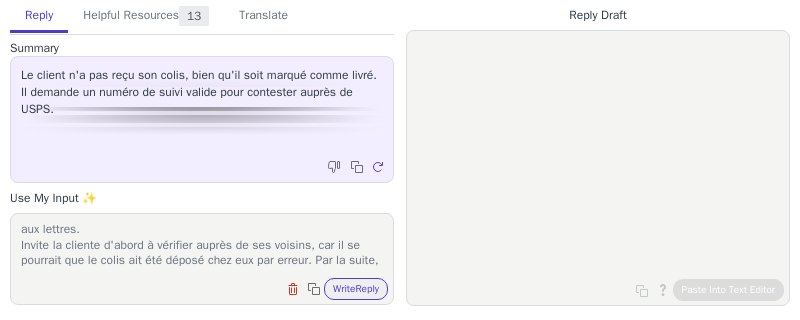 click on "Informe la cliente qu'après vérification, le numéro de suivi de son colis est le 9405509105525503006299. Et selon le statut de suivi de votre colis disponible ici, le colis a bien été livré 5 juillet dans votre boite aux lettres.
Invite la cliente d'abord à vérifier auprès de ses voisins, car il se pourrait que le colis ait été déposé chez eux par erreur. Par la suite," at bounding box center (202, 246) 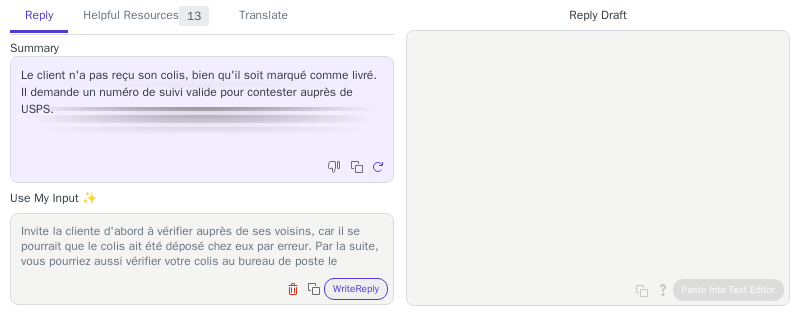 scroll, scrollTop: 77, scrollLeft: 0, axis: vertical 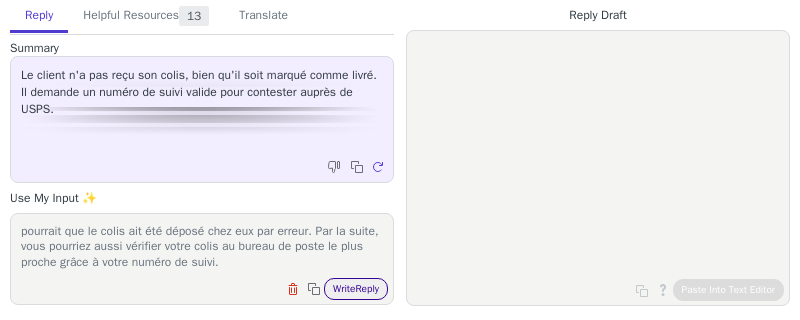 type on "Informe la cliente qu'après vérification, le numéro de suivi de son colis est le 9405509105525503006299. Et selon le statut de suivi de votre colis disponible ici, le colis a bien été livré 5 juillet dans votre boite aux lettres.
Invite la cliente d'abord à vérifier auprès de ses voisins, car il se pourrait que le colis ait été déposé chez eux par erreur. Par la suite, vous pourriez aussi vérifier votre colis au bureau de poste le plus proche grâce à votre numéro de suivi." 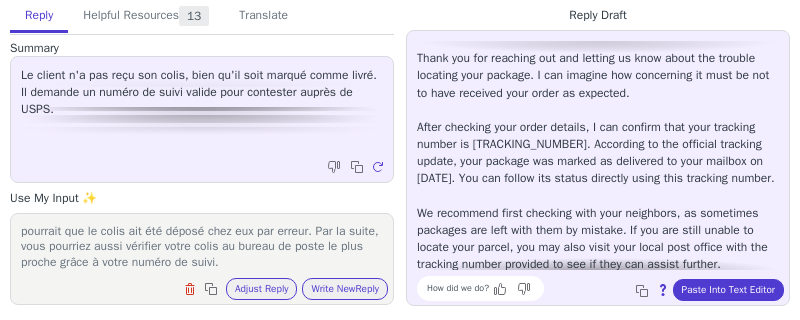 scroll, scrollTop: 0, scrollLeft: 0, axis: both 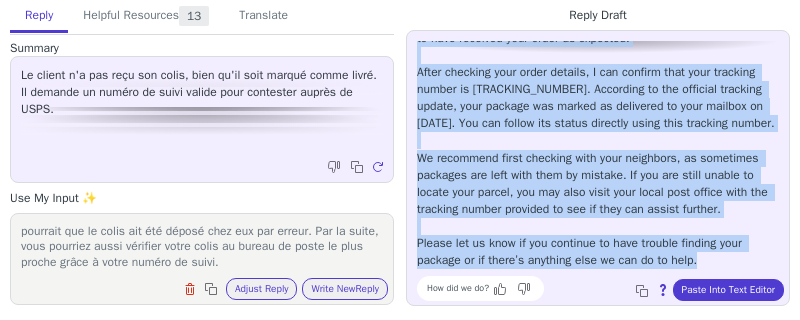 drag, startPoint x: 418, startPoint y: 45, endPoint x: 720, endPoint y: 262, distance: 371.87766 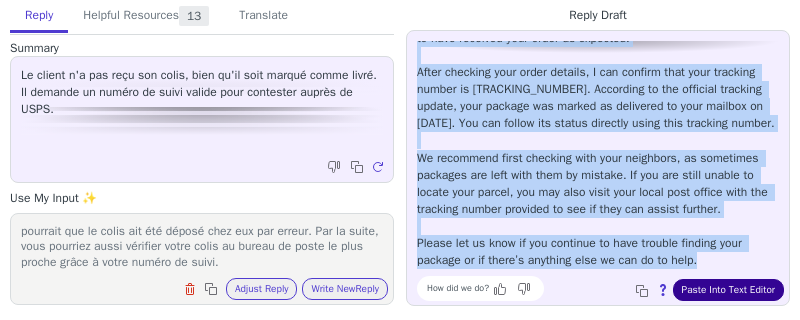 click on "Paste Into Text Editor" at bounding box center [728, 290] 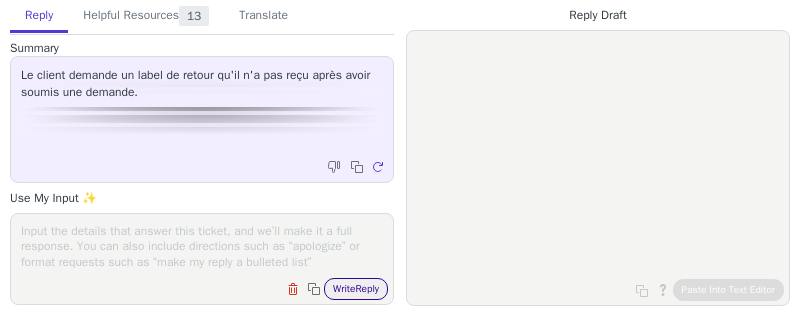 scroll, scrollTop: 0, scrollLeft: 0, axis: both 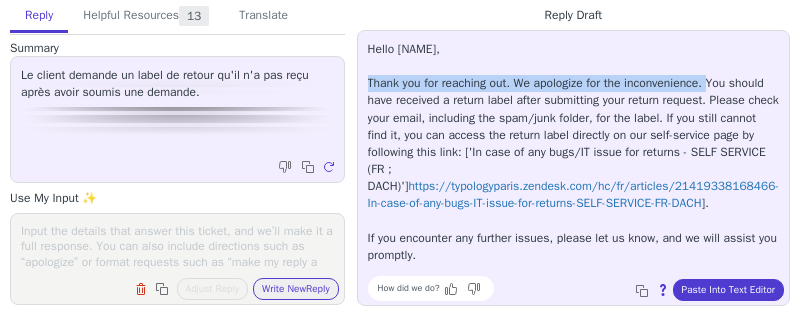 drag, startPoint x: 763, startPoint y: 84, endPoint x: 389, endPoint y: 84, distance: 374 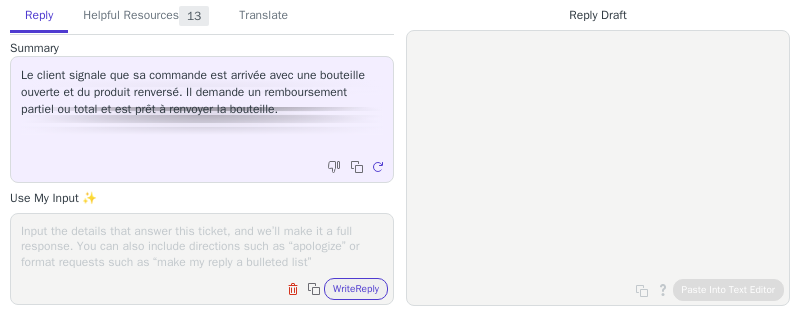 scroll, scrollTop: 0, scrollLeft: 0, axis: both 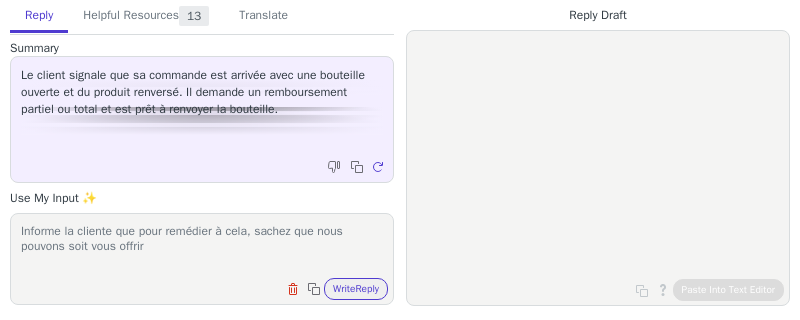 click on "Informe la cliente que pour remédier à cela, sachez que nous pouvons soit vous offrir" at bounding box center [202, 246] 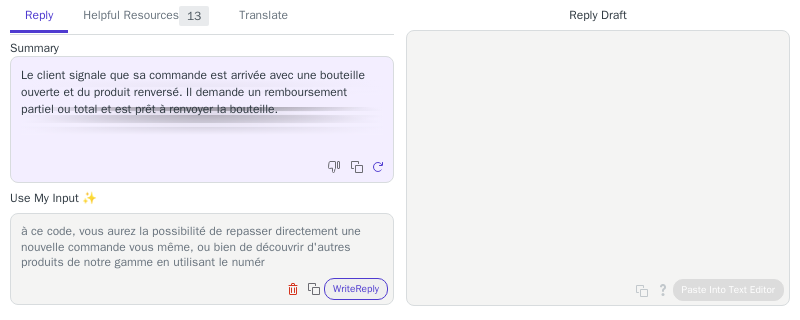 scroll, scrollTop: 62, scrollLeft: 0, axis: vertical 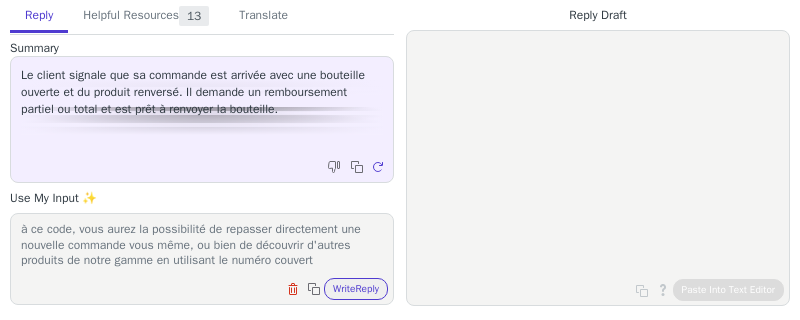 click on "Informe la cliente que pour remédier à cela, sachez que nous pouvons soit vous offrir un crédit de la même valeur que ce produit, qui sera ajouté directement sur votre compte client Typology. Grâce à ce code, vous aurez la possibilité de repasser directement une nouvelle commande vous même, ou bien de découvrir d'autres produits de notre gamme en utilisant le numéro couvert" at bounding box center [202, 246] 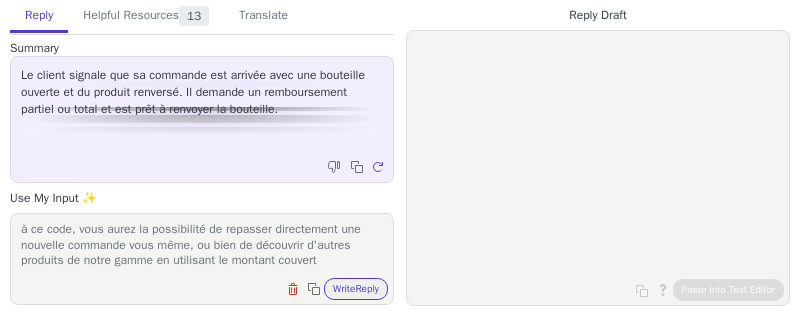 click on "Informe la cliente que pour remédier à cela, sachez que nous pouvons soit vous offrir un crédit de la même valeur que ce produit, qui sera ajouté directement sur votre compte client [BRAND]. Grâce à ce code, vous aurez la possibilité de repasser directement une nouvelle commande vous même, ou bien de découvrir d'autres produits de notre gamme en utilisant le montant couvert" at bounding box center [202, 246] 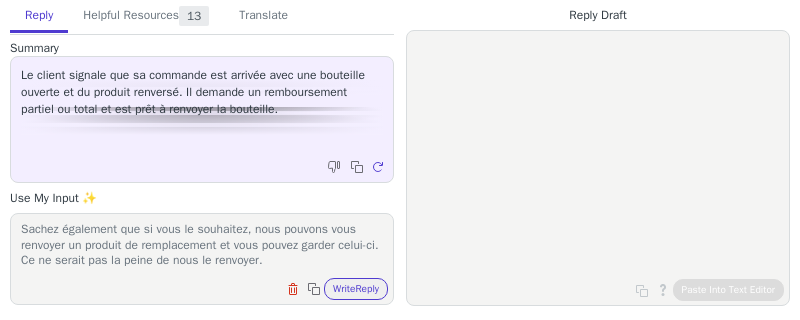 scroll, scrollTop: 124, scrollLeft: 0, axis: vertical 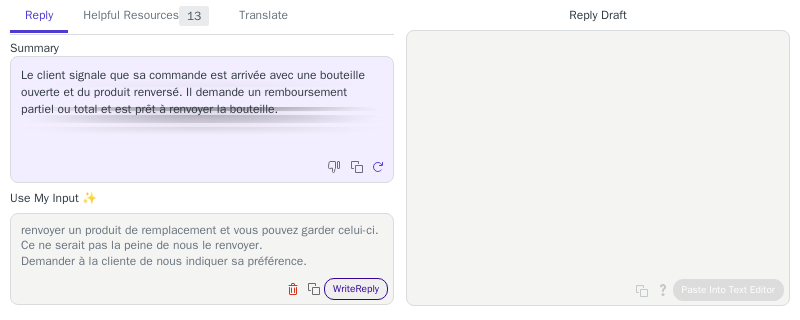 type on "Informe la cliente que pour remédier à cela, sachez que nous pouvons soit vous offrir un crédit de la même valeur que ce produit, qui sera ajouté directement sur votre compte client [BRAND]. Grâce à ce code, vous aurez la possibilité de repasser directement une nouvelle commande vous même, ou bien de découvrir d'autres produits de notre gamme en utilisant le montant de ce crédit. Sachez également que si vous le souhaitez, nous pouvons vous renvoyer un produit de remplacement et vous pouvez garder celui-ci. Ce ne serait pas la peine de nous le renvoyer.
Demander à la cliente de nous indiquer sa préférence." 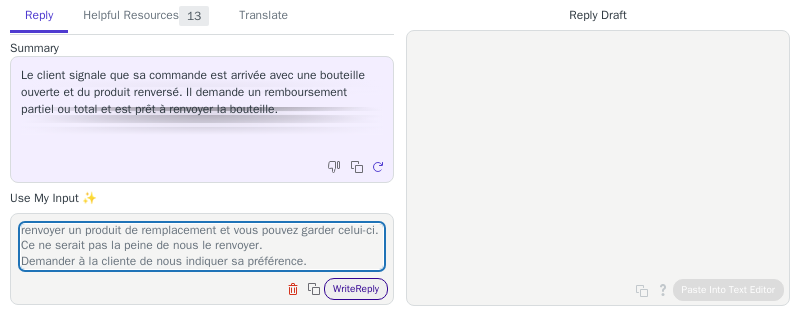 click on "Write  Reply" at bounding box center (356, 289) 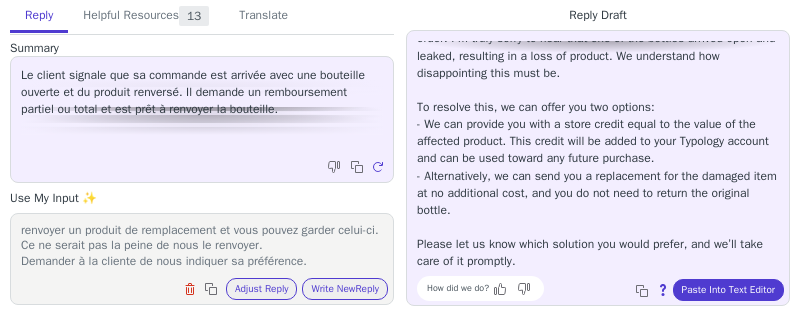 scroll, scrollTop: 0, scrollLeft: 0, axis: both 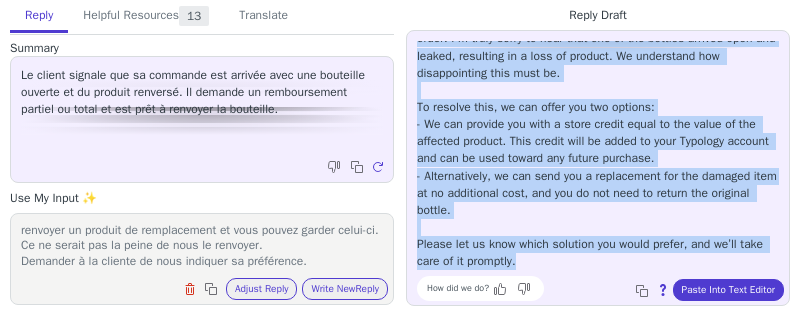 drag, startPoint x: 416, startPoint y: 50, endPoint x: 569, endPoint y: 265, distance: 263.88254 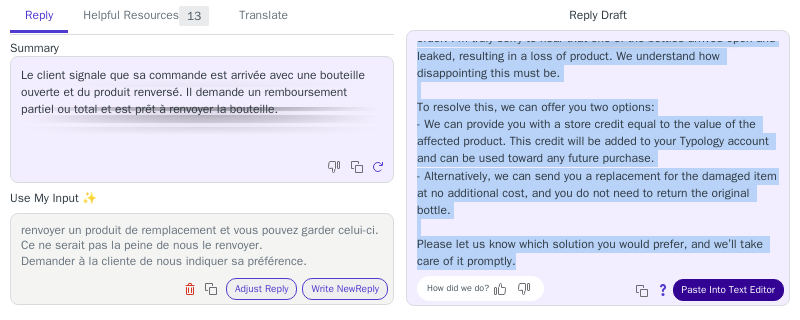 click on "Paste Into Text Editor" at bounding box center [728, 290] 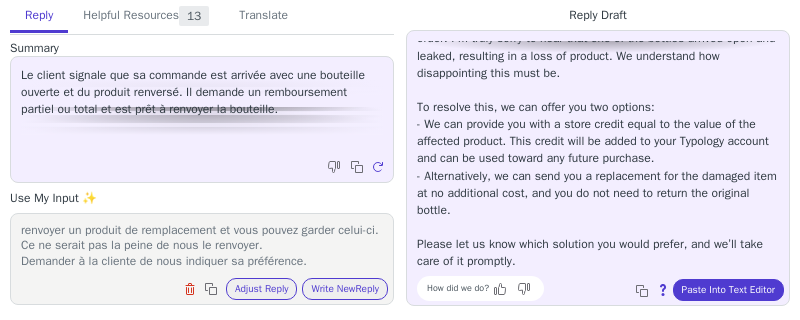 click on "Informe la cliente que pour remédier à cela, sachez que nous pouvons soit vous offrir un crédit de la même valeur que ce produit, qui sera ajouté directement sur votre compte client [BRAND]. Grâce à ce code, vous aurez la possibilité de repasser directement une nouvelle commande vous même, ou bien de découvrir d'autres produits de notre gamme en utilisant le montant de ce crédit. Sachez également que si vous le souhaitez, nous pouvons vous renvoyer un produit de remplacement et vous pouvez garder celui-ci. Ce ne serait pas la peine de nous le renvoyer.
Demander à la cliente de nous indiquer sa préférence." at bounding box center (202, 246) 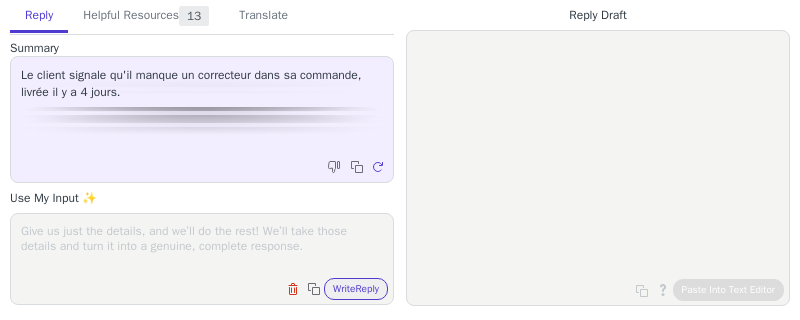 scroll, scrollTop: 0, scrollLeft: 0, axis: both 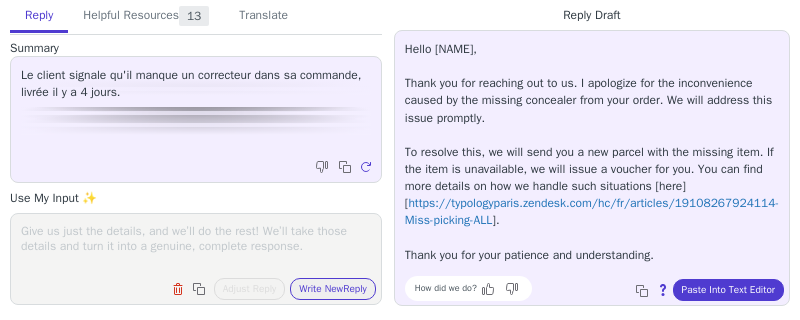 click at bounding box center [196, 246] 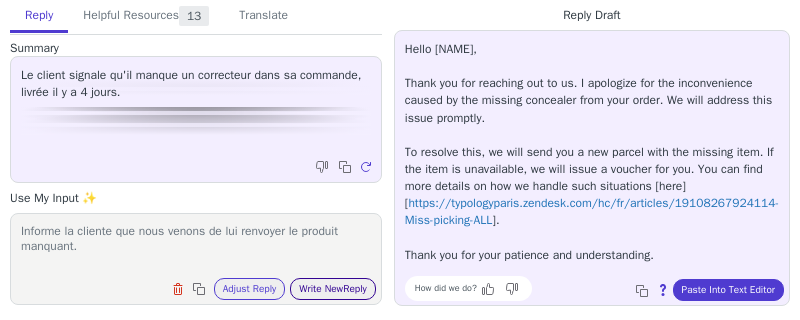 type on "Informe la cliente que nous venons de lui renvoyer le produit manquant." 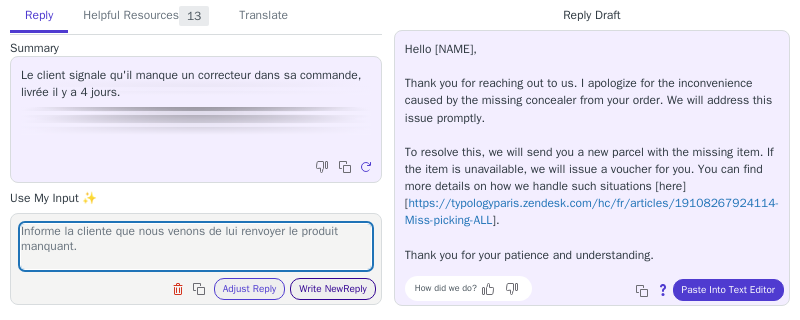 click on "Write New  Reply" at bounding box center [333, 289] 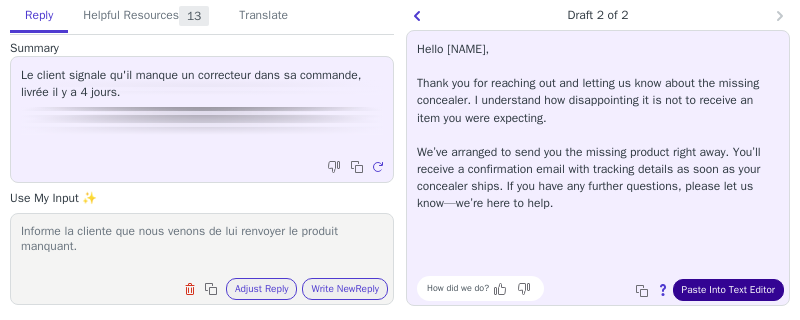 click on "Paste Into Text Editor" at bounding box center [728, 290] 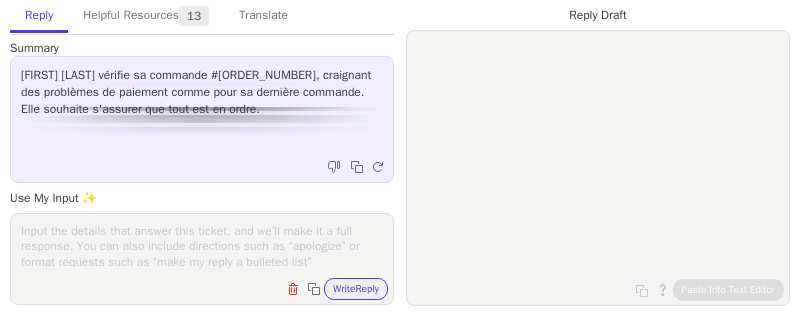 scroll, scrollTop: 0, scrollLeft: 0, axis: both 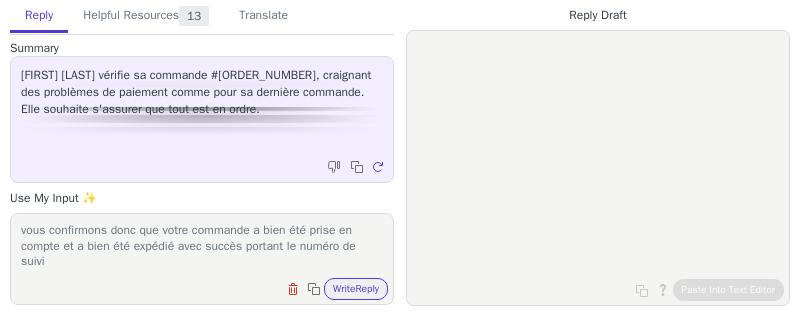 paste on "[TRACKING_NUMBER]" 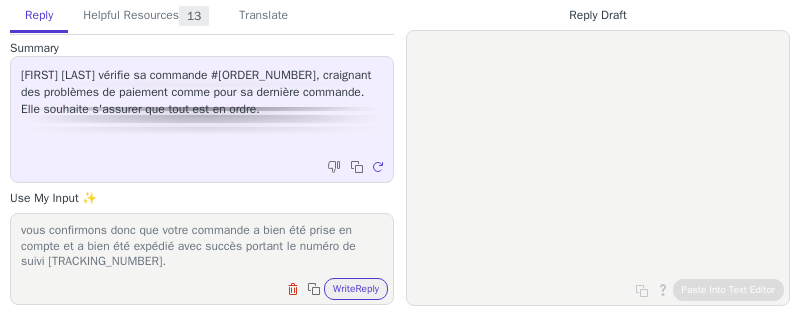 scroll, scrollTop: 31, scrollLeft: 0, axis: vertical 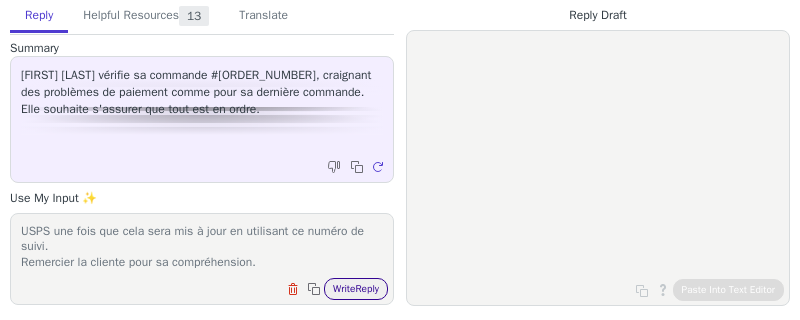 type on "Informe la cliente qu'après vérification dans notre système, nous vous confirmons donc que votre commande a bien été prise en compte et a bien été expédié avec succès portant le numéro de suivi [TRACKING_NUMBER].
Vous pourriez le suivre directement sur le suivi du transporteur USPS une fois que cela sera mis à jour en utilisant ce numéro de suivi.
Remercier la cliente pour sa compréhension." 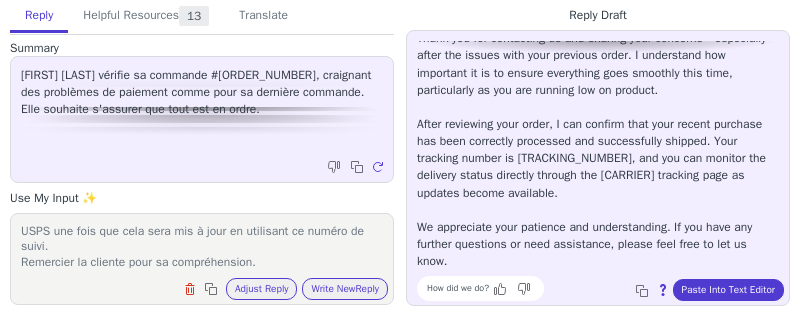 scroll, scrollTop: 0, scrollLeft: 0, axis: both 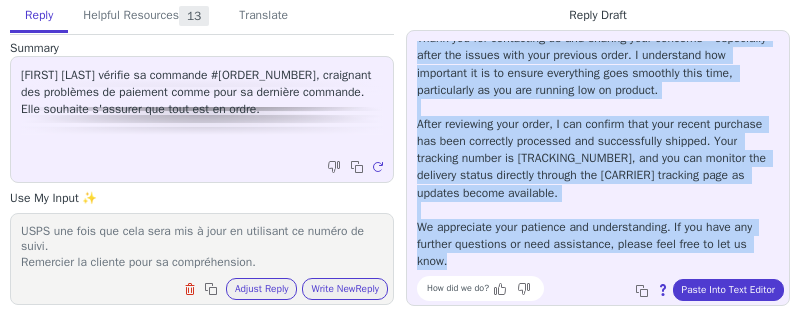 drag, startPoint x: 418, startPoint y: 47, endPoint x: 577, endPoint y: 268, distance: 272.25357 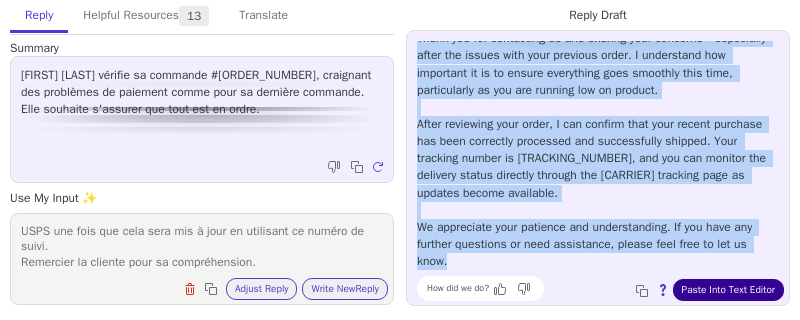 click on "Paste Into Text Editor" at bounding box center [728, 290] 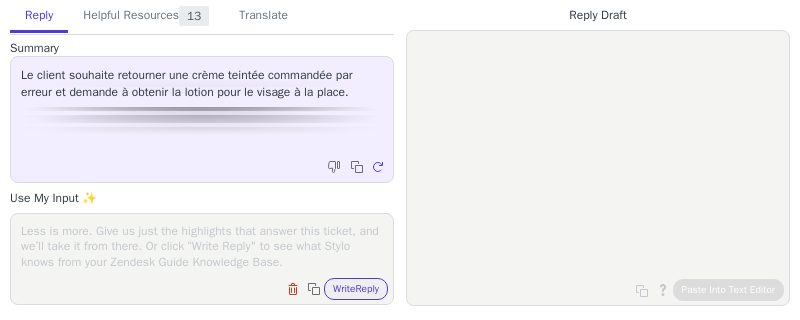 scroll, scrollTop: 0, scrollLeft: 0, axis: both 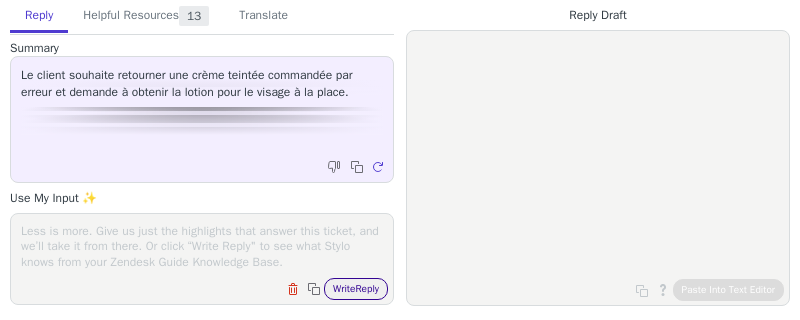 click on "Write  Reply" at bounding box center (356, 289) 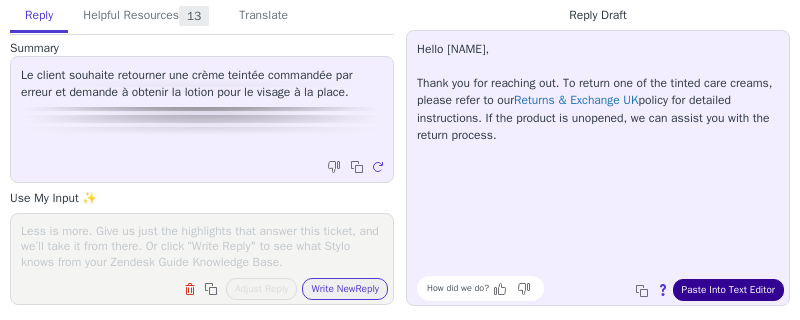 click on "Paste Into Text Editor" at bounding box center [728, 290] 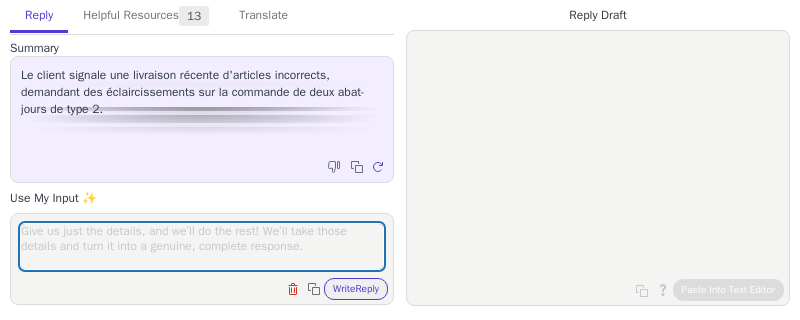 scroll, scrollTop: 0, scrollLeft: 0, axis: both 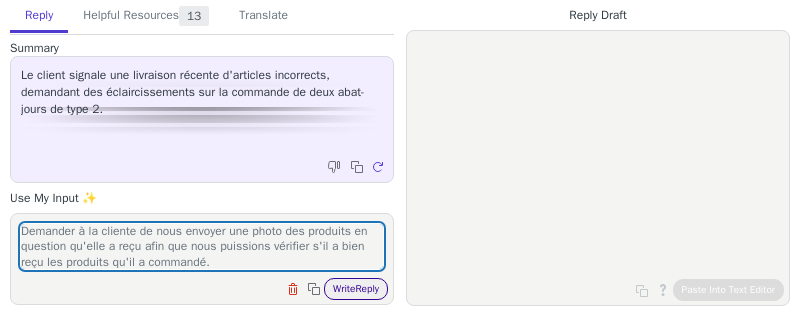 type on "Demander à la cliente de nous envoyer une photo des produits en question qu'elle a reçu afin que nous puissions vérifier s'il a bien reçu les produits qu'il a commandé." 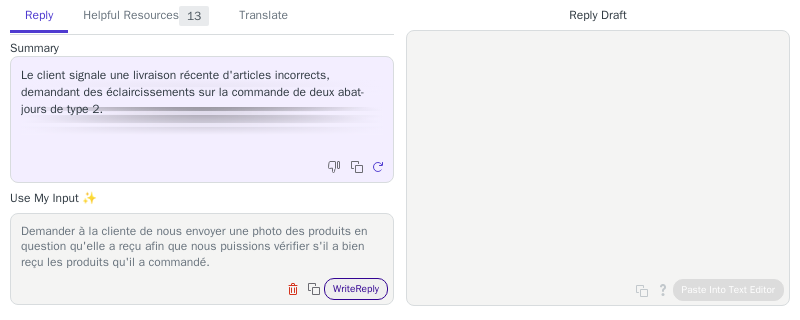 click on "Write  Reply" at bounding box center [356, 289] 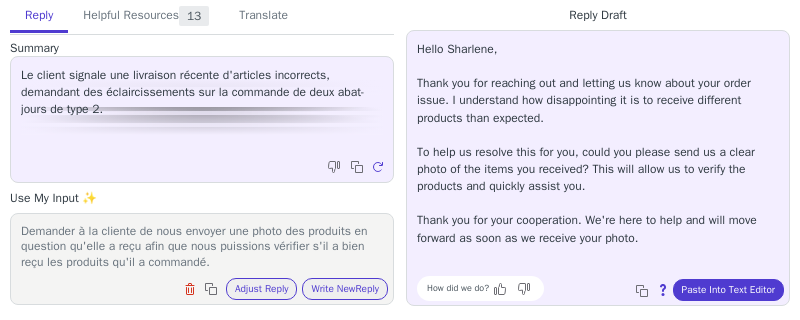 click on "Demander à la cliente de nous envoyer une photo des produits en question qu'elle a reçu afin que nous puissions vérifier s'il a bien reçu les produits qu'il a commandé." at bounding box center (202, 246) 